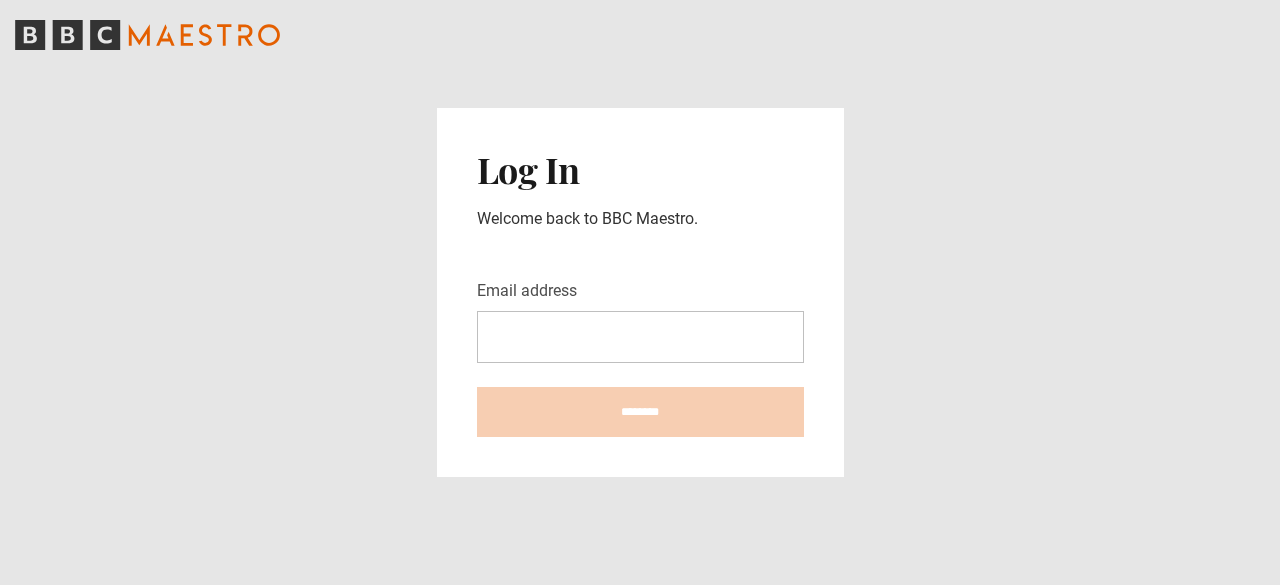 scroll, scrollTop: 0, scrollLeft: 0, axis: both 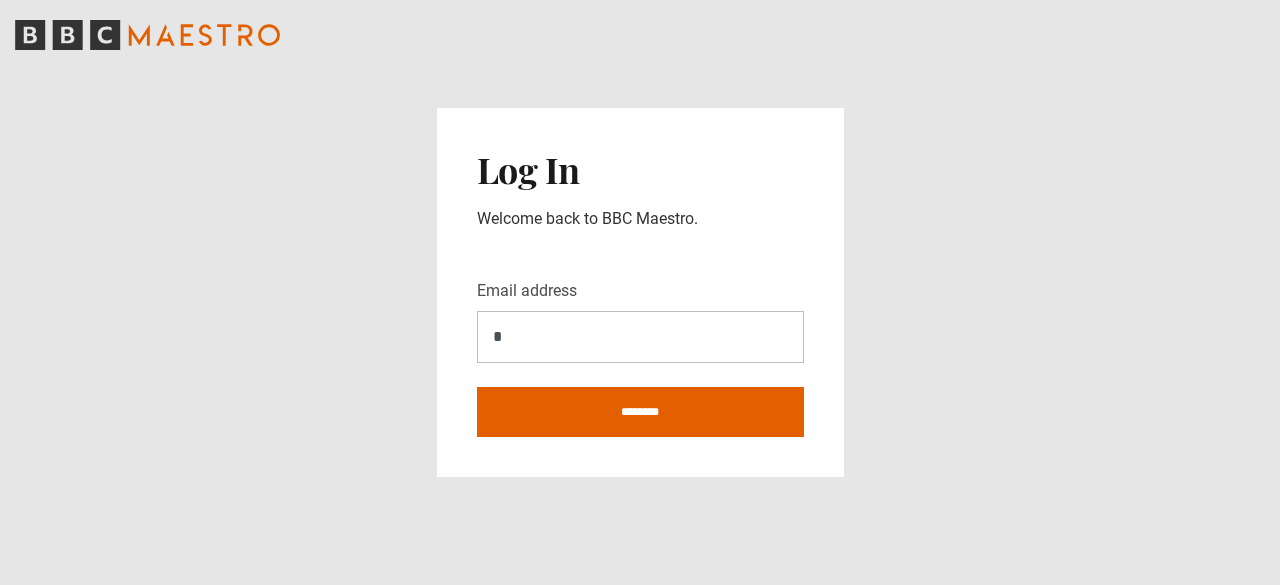 type on "**********" 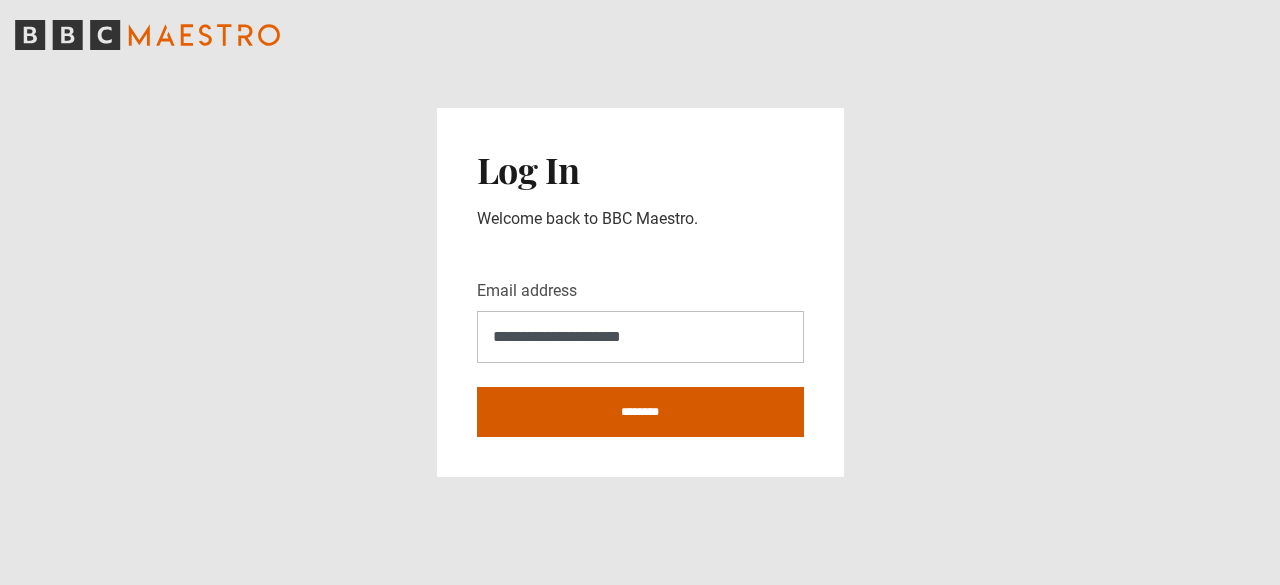 click on "********" at bounding box center (640, 412) 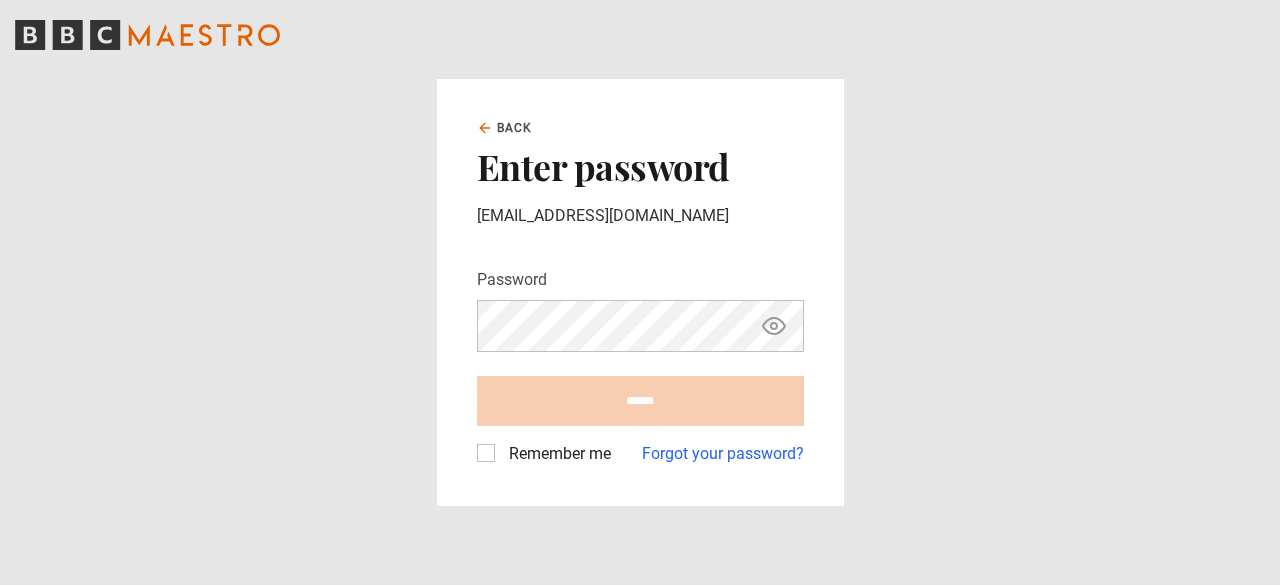 scroll, scrollTop: 0, scrollLeft: 0, axis: both 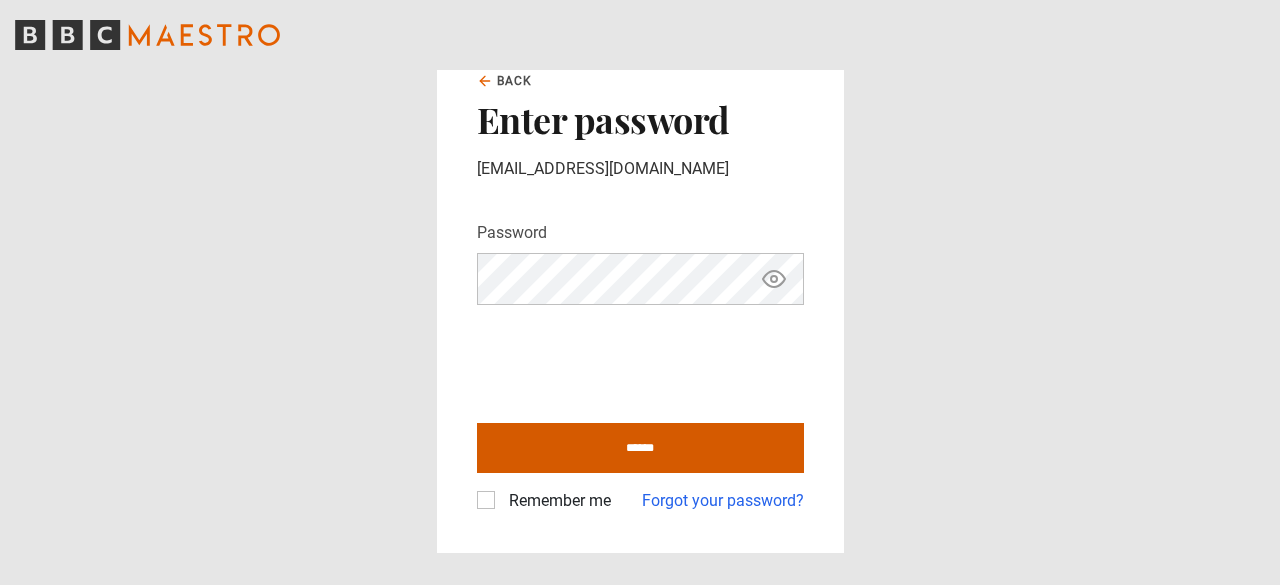 click on "******" at bounding box center (640, 448) 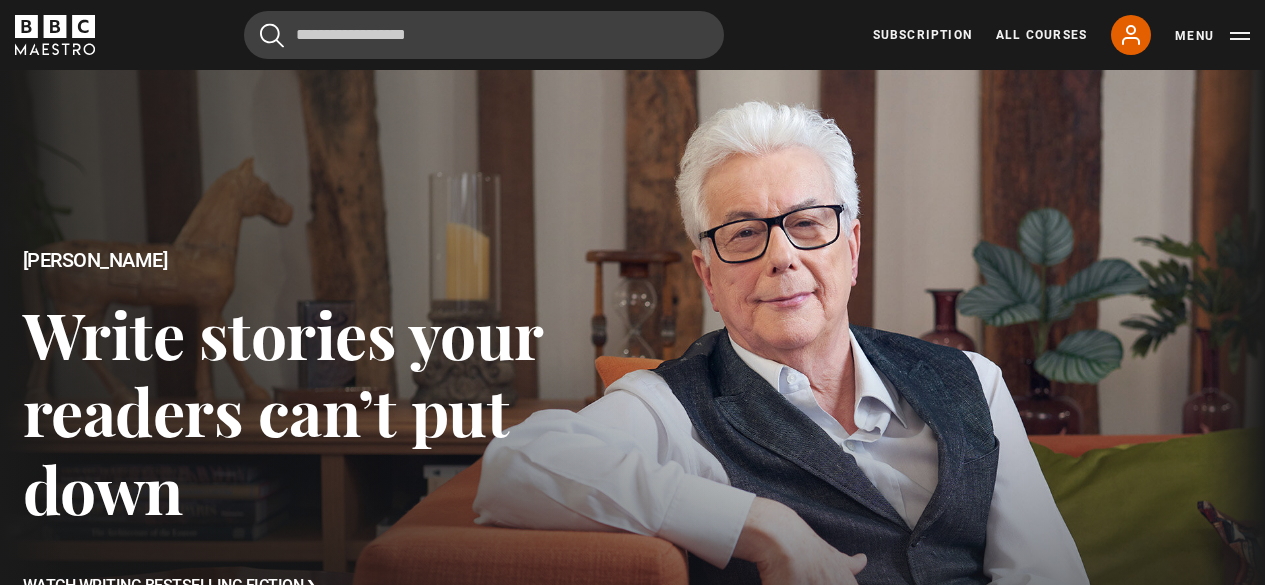 scroll, scrollTop: 0, scrollLeft: 0, axis: both 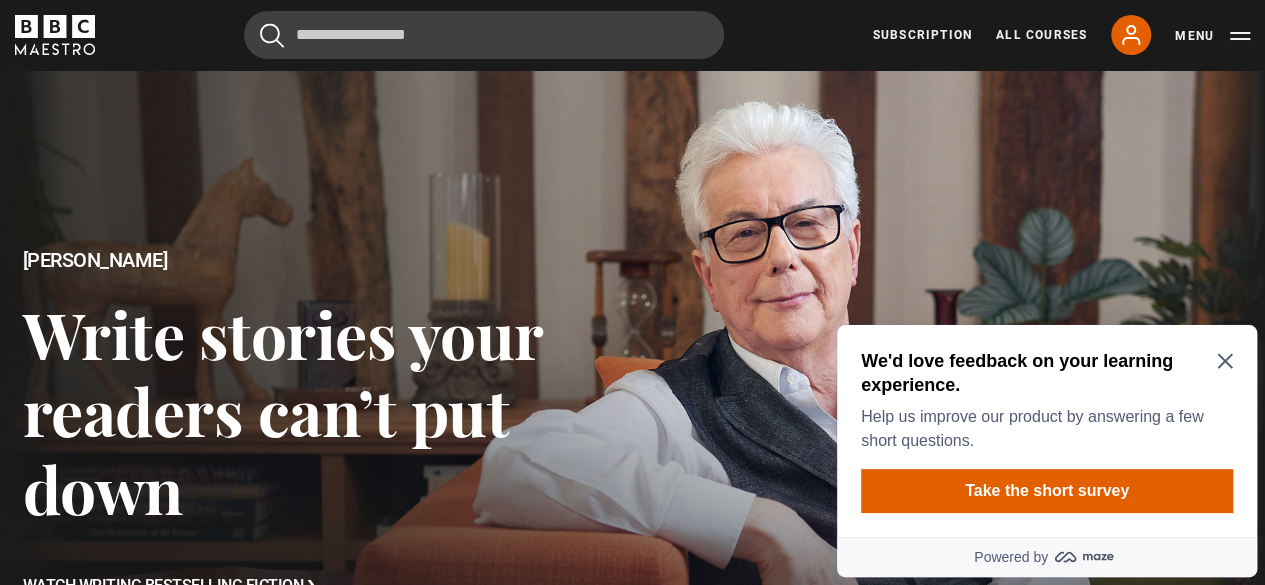 click on "We'd love feedback on your learning experience. Help us improve our product by answering a few short questions. Take the short survey Powered by" at bounding box center [1047, 451] 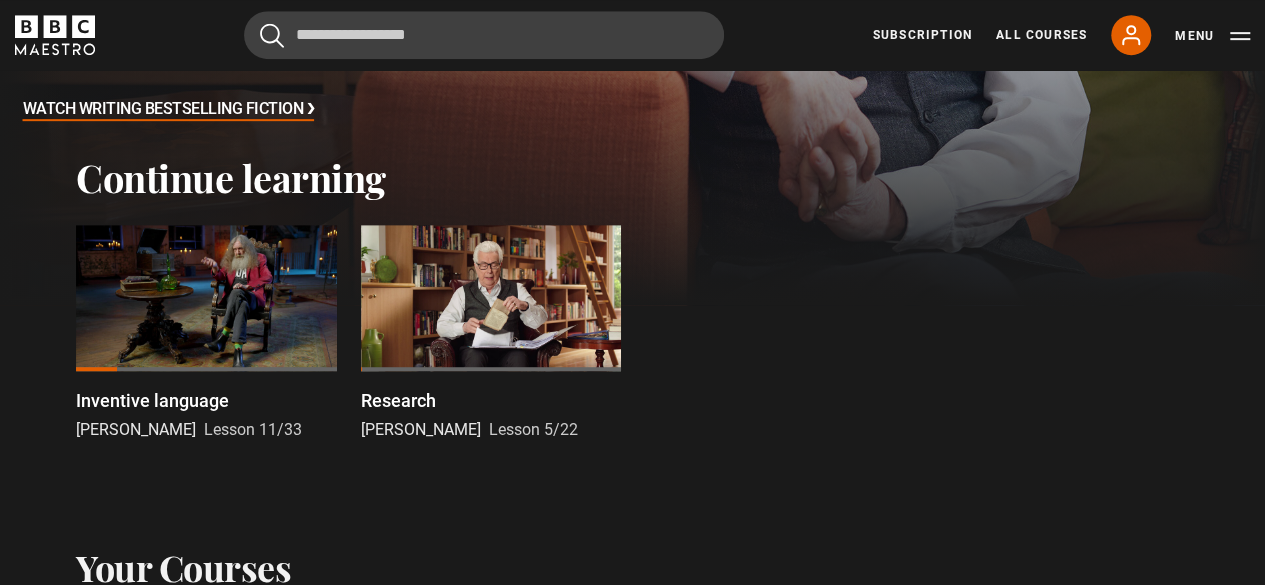scroll, scrollTop: 480, scrollLeft: 0, axis: vertical 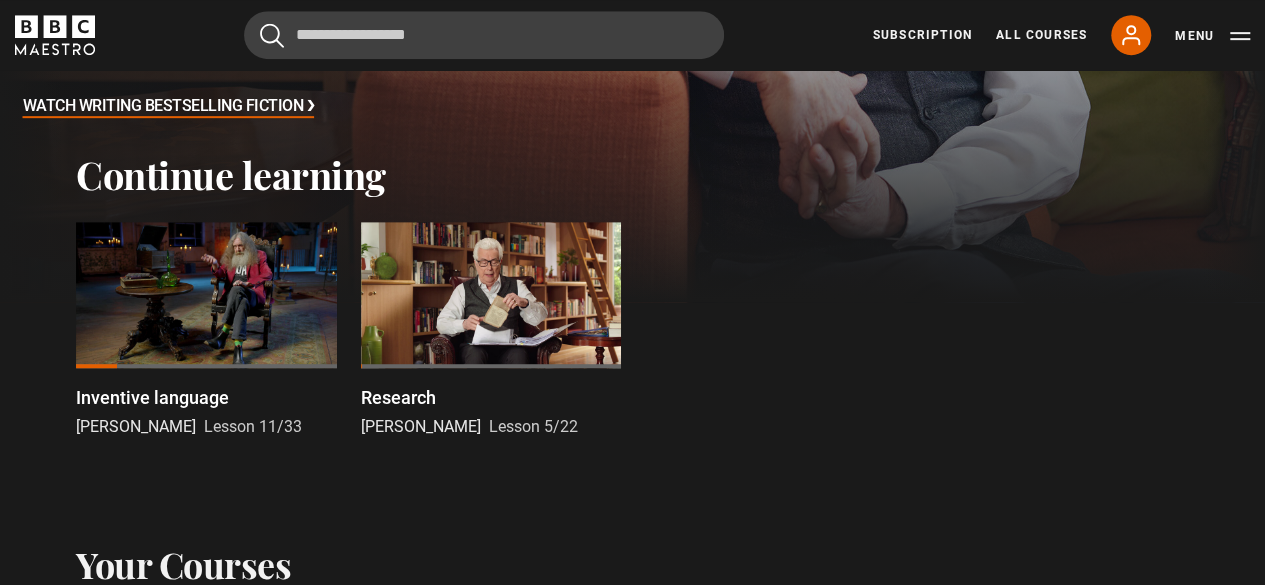 click at bounding box center [491, 295] 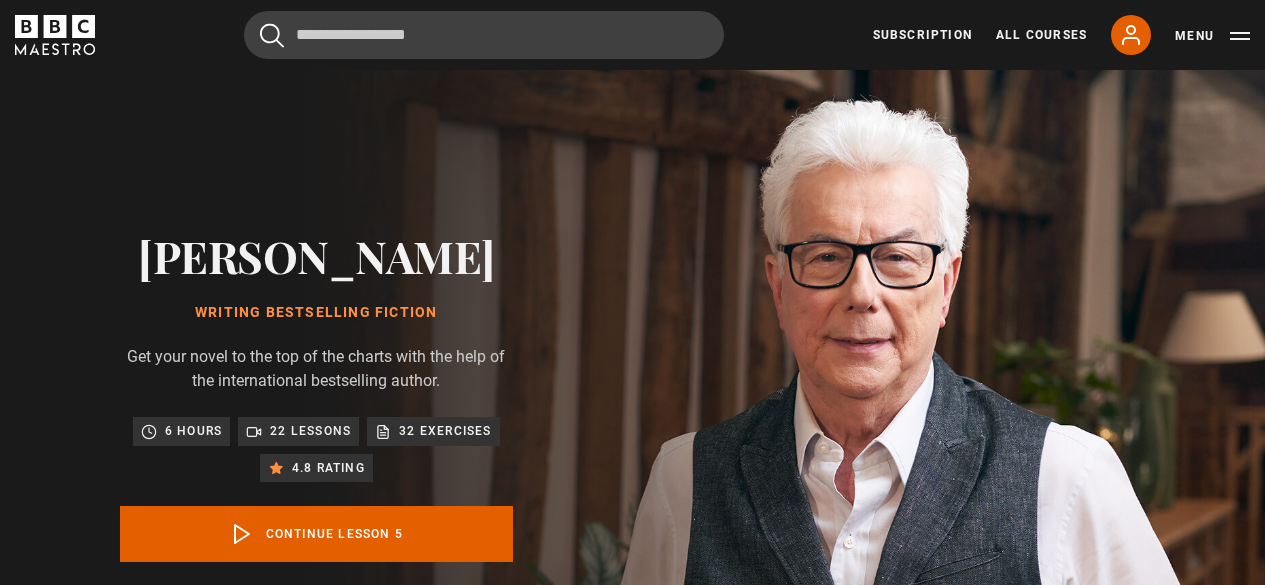 scroll, scrollTop: 803, scrollLeft: 0, axis: vertical 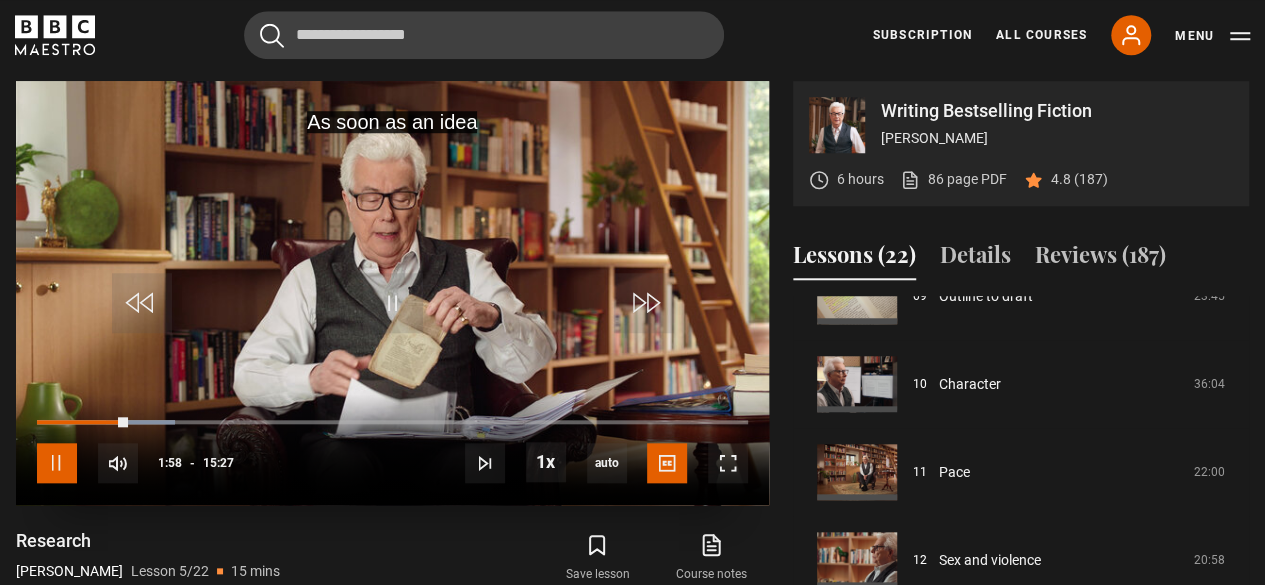 click at bounding box center (57, 463) 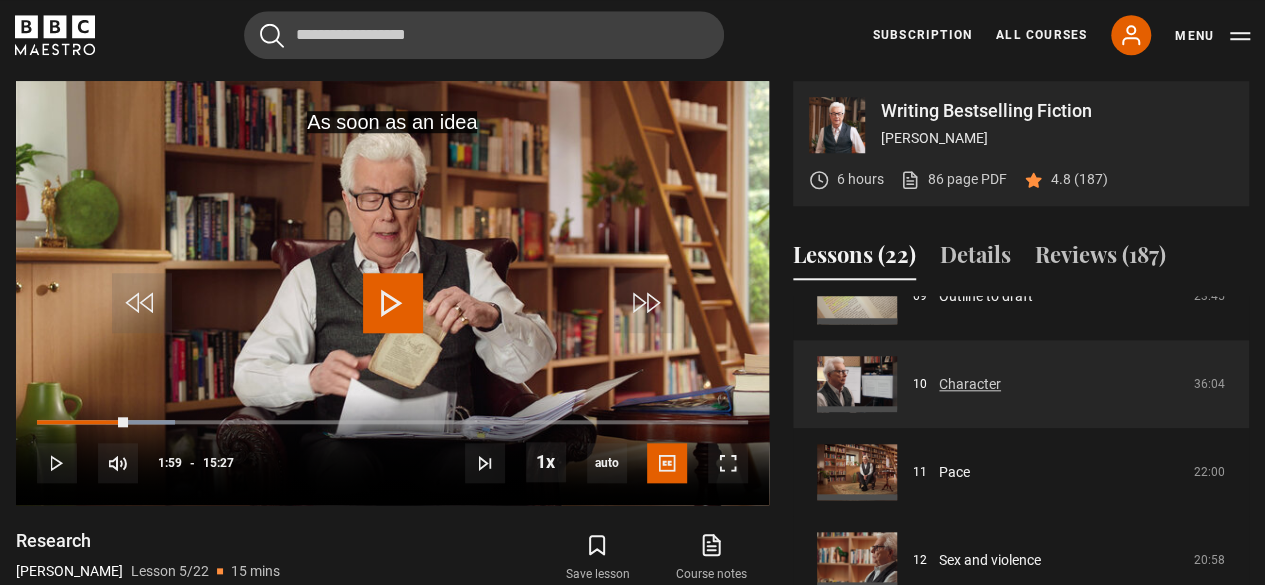 click on "Character" at bounding box center (970, 384) 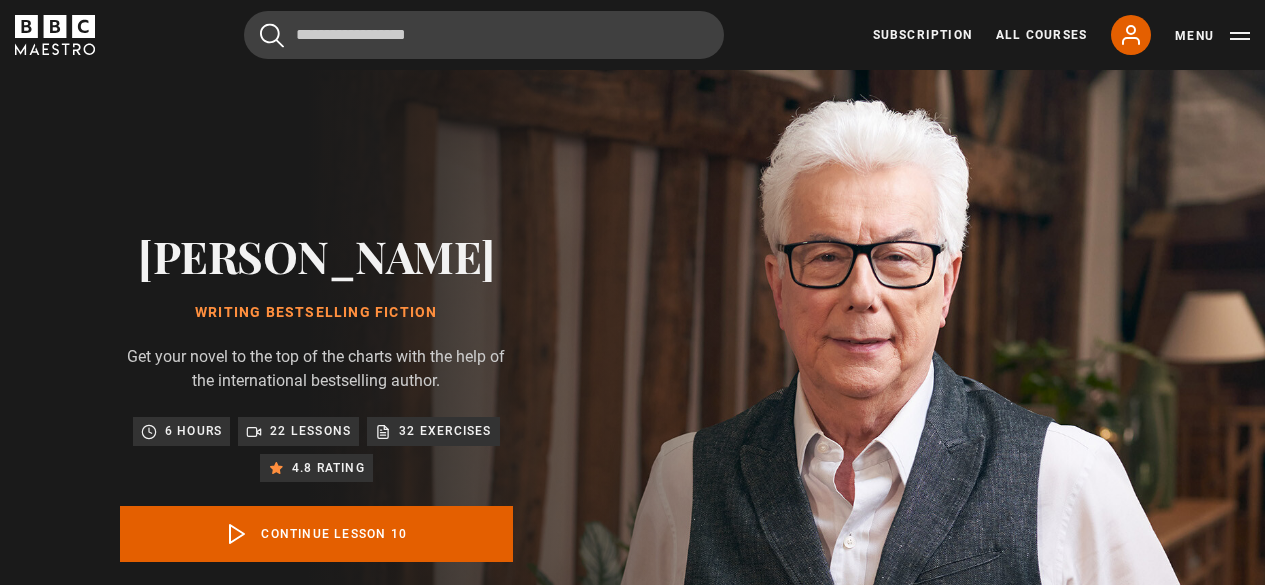 scroll, scrollTop: 803, scrollLeft: 0, axis: vertical 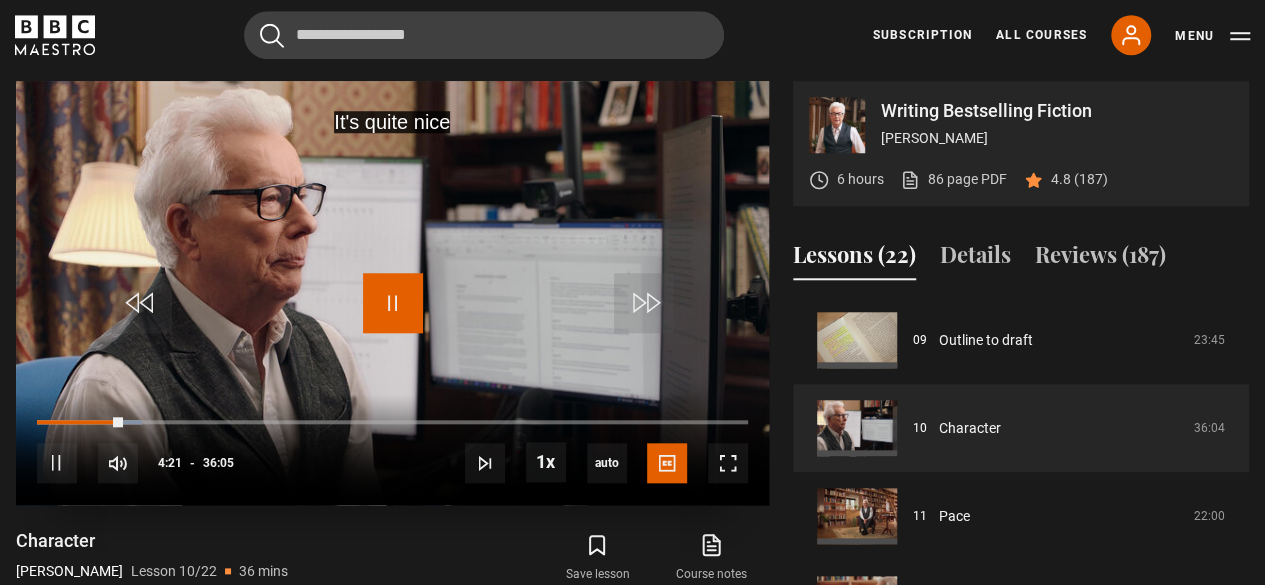 click at bounding box center (393, 303) 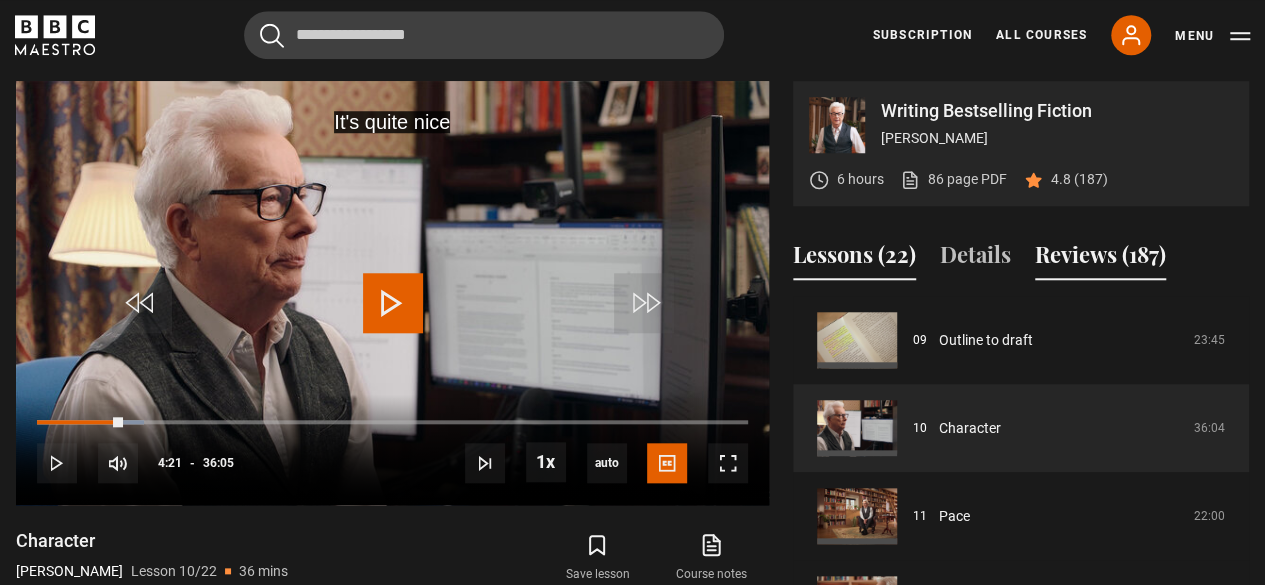 click on "Reviews (187)" at bounding box center [1100, 259] 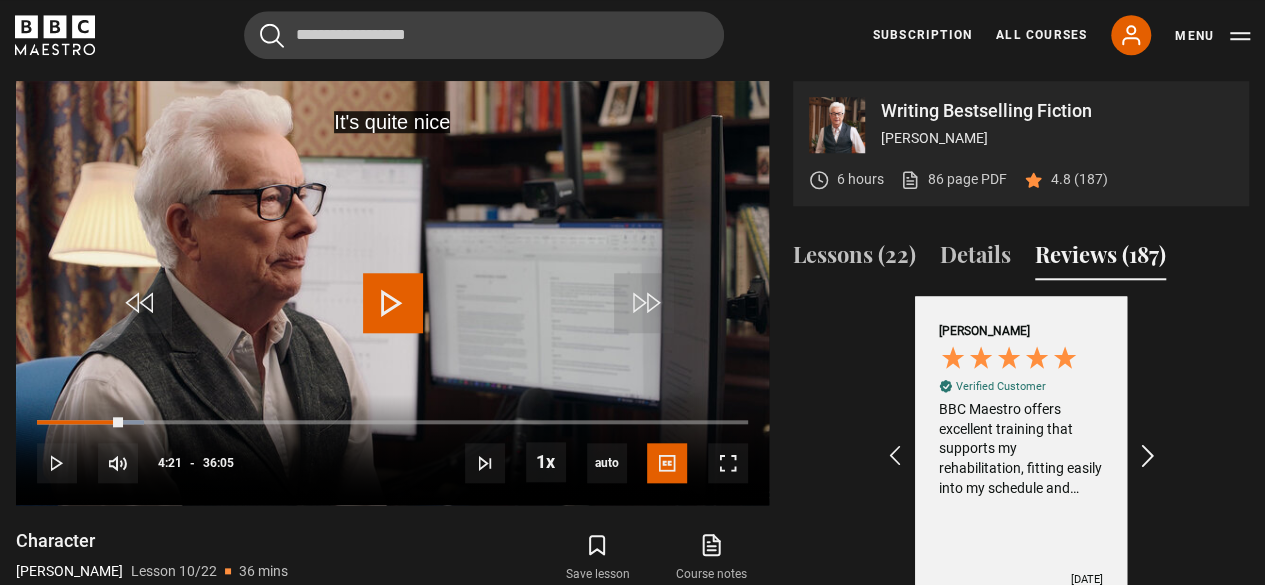 click at bounding box center [1148, 457] 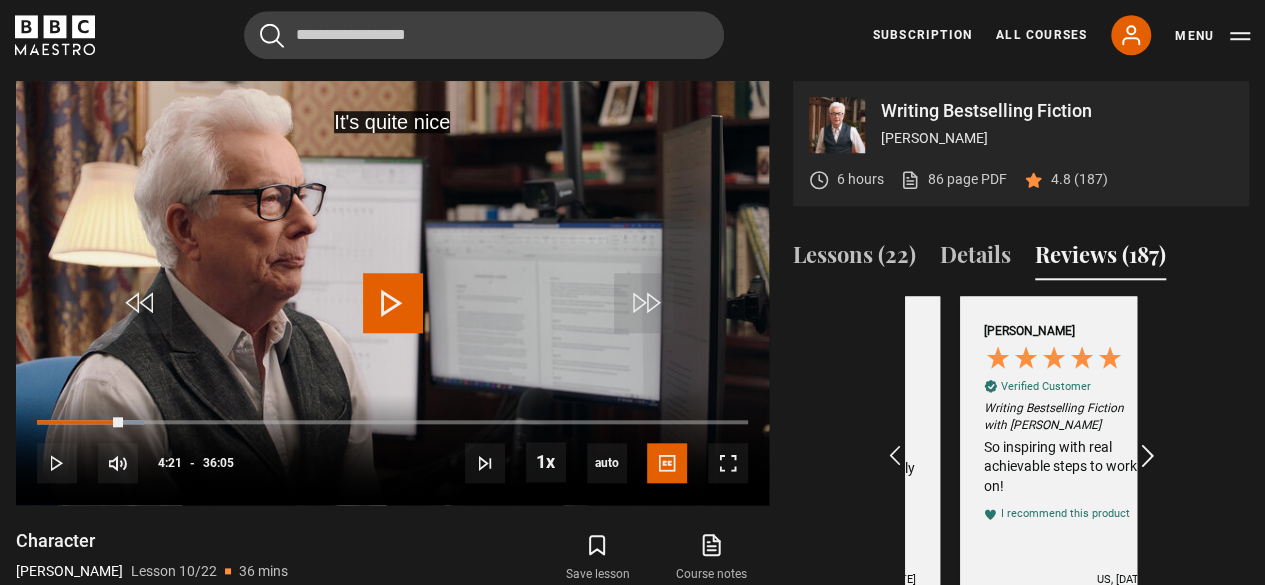 scroll, scrollTop: 0, scrollLeft: 232, axis: horizontal 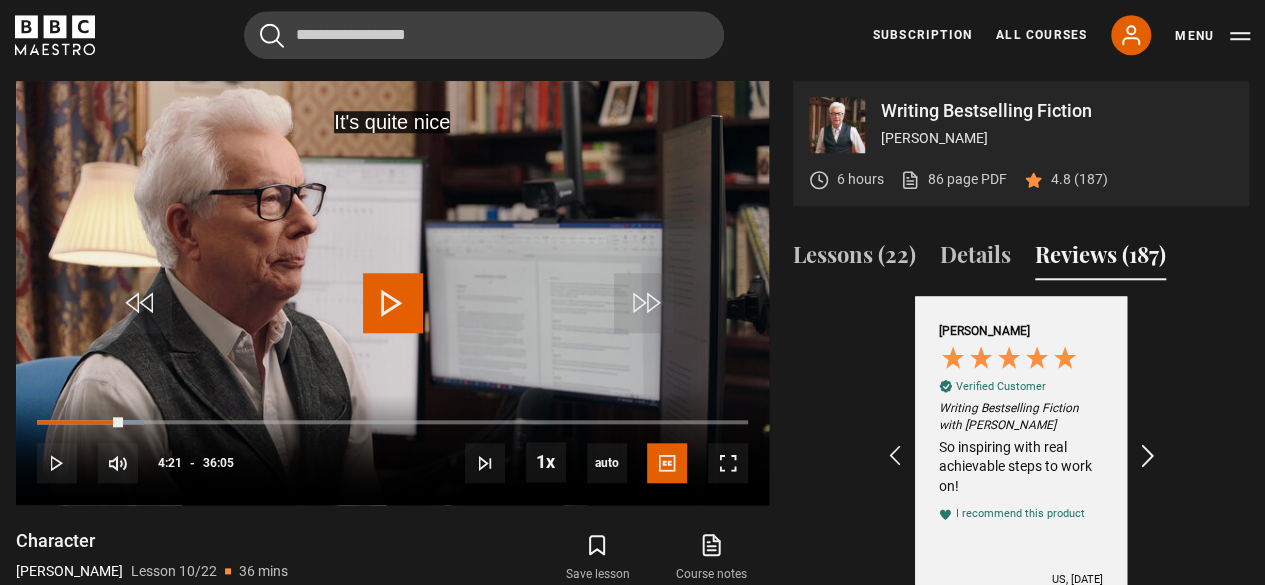 click at bounding box center [1148, 457] 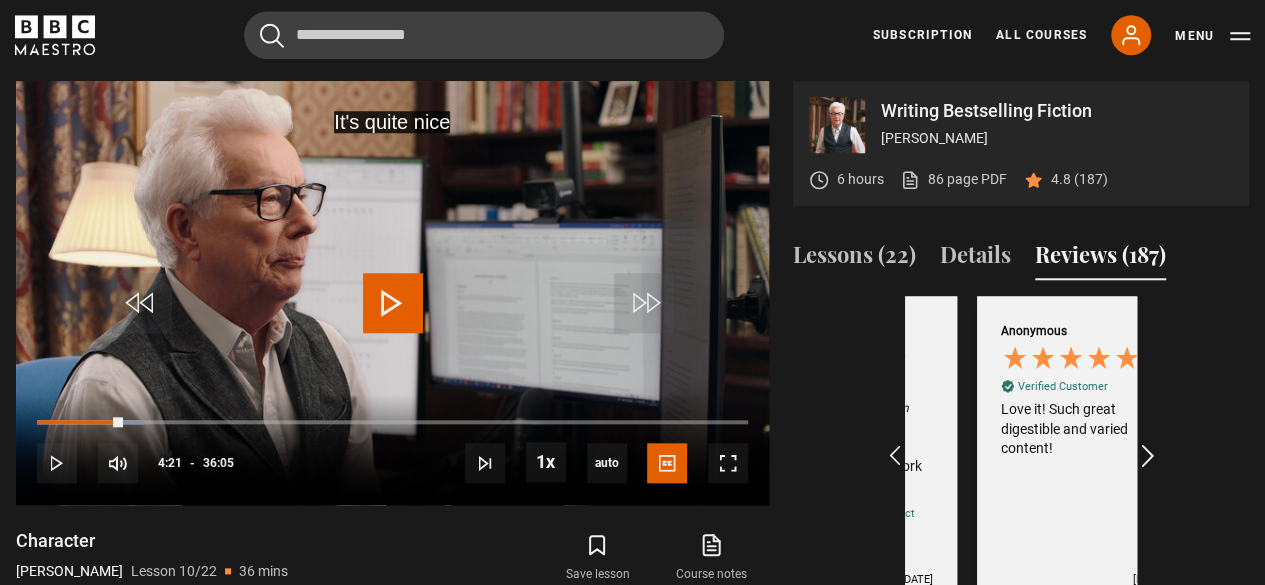 scroll, scrollTop: 0, scrollLeft: 464, axis: horizontal 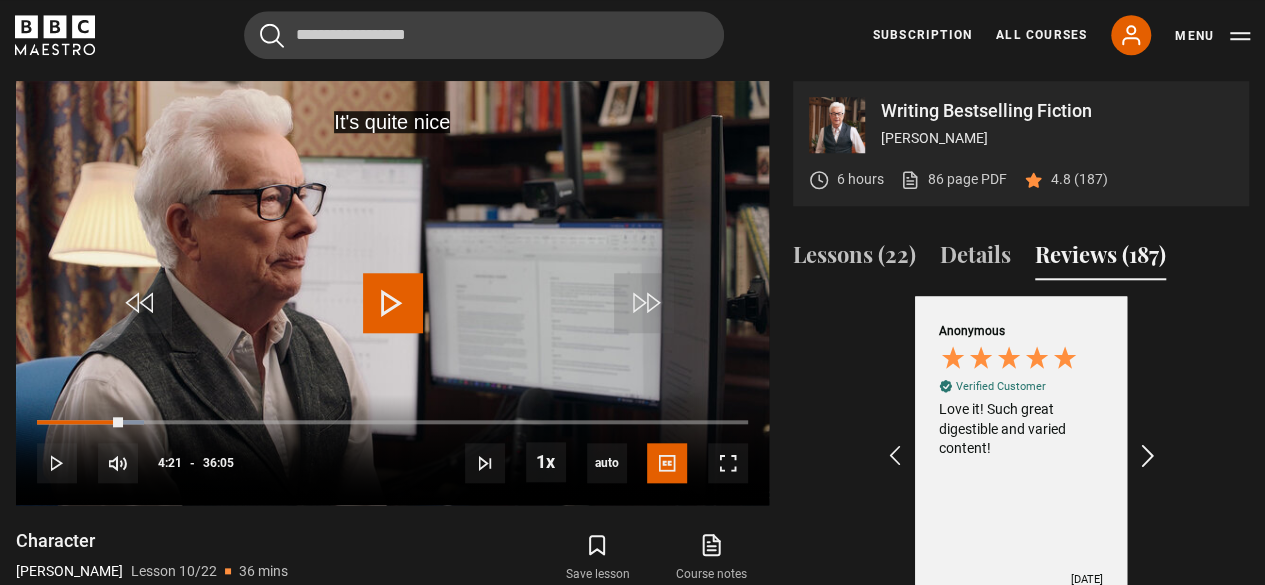 click at bounding box center [1148, 457] 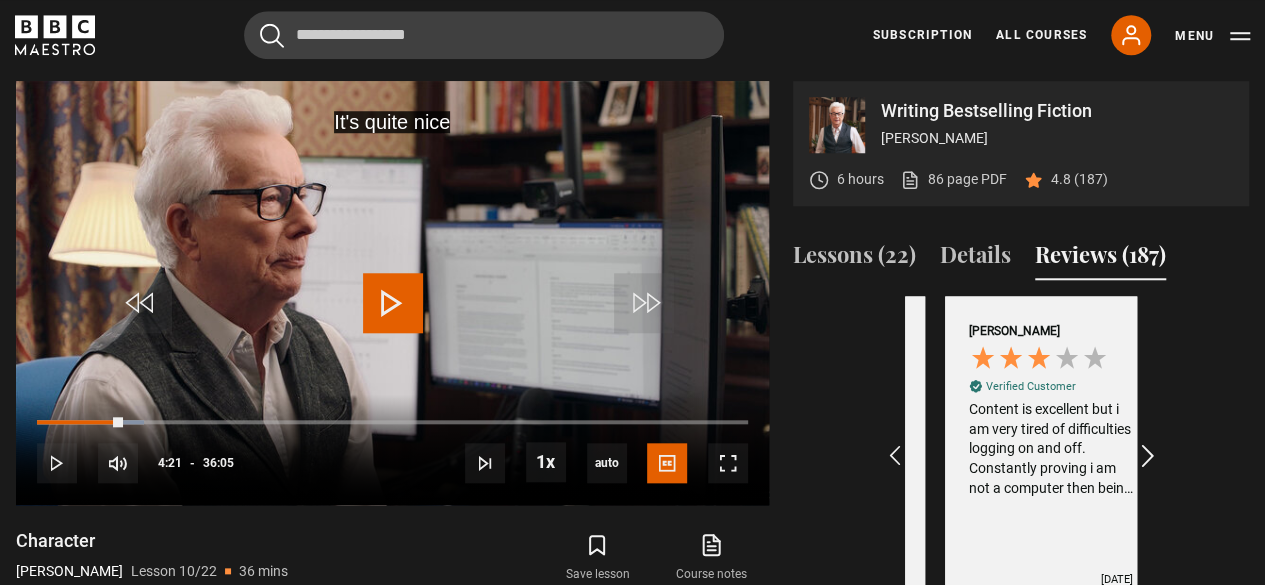 scroll, scrollTop: 0, scrollLeft: 696, axis: horizontal 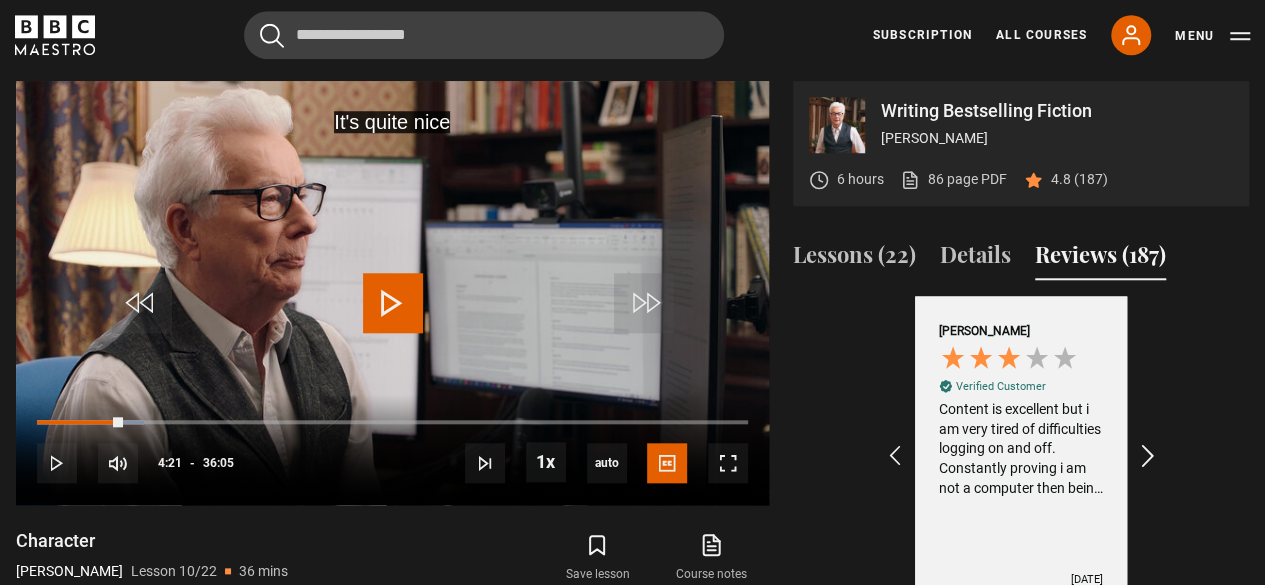 click at bounding box center (1148, 457) 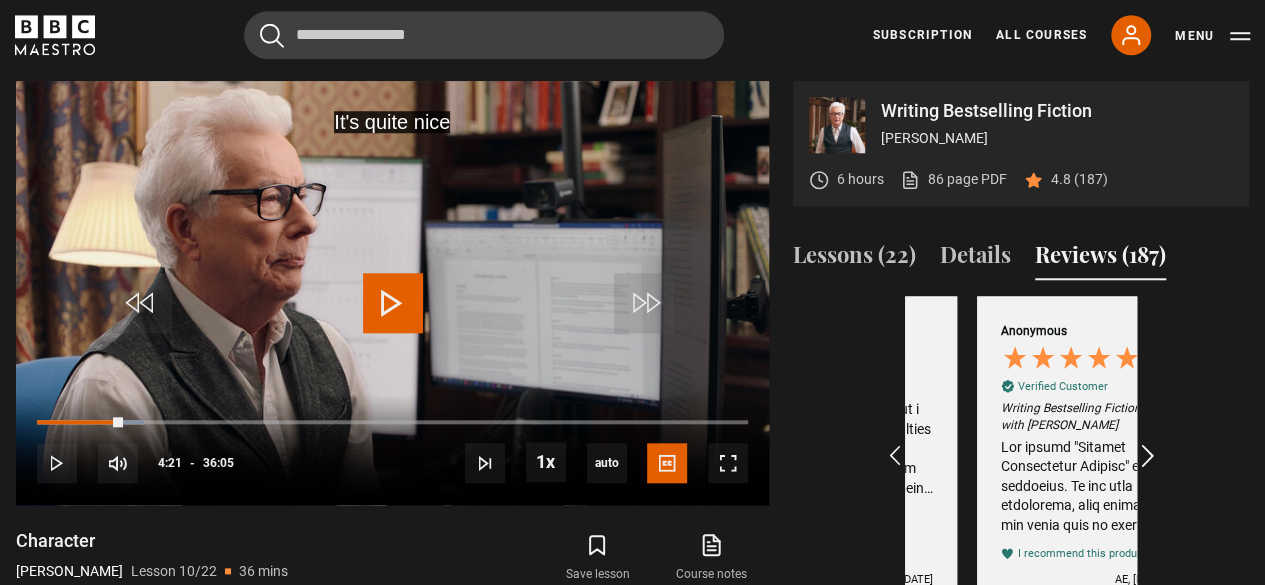 scroll, scrollTop: 0, scrollLeft: 928, axis: horizontal 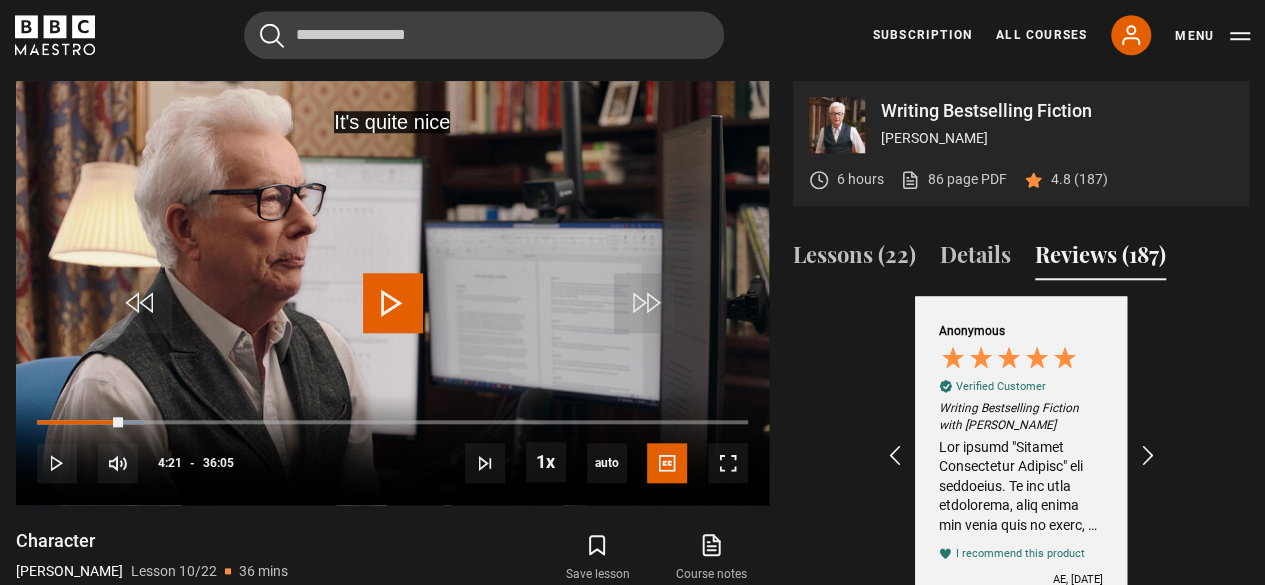click on "6 hours
86 page PDF
(opens in new tab)
4.8 (187)" at bounding box center (1021, 179) 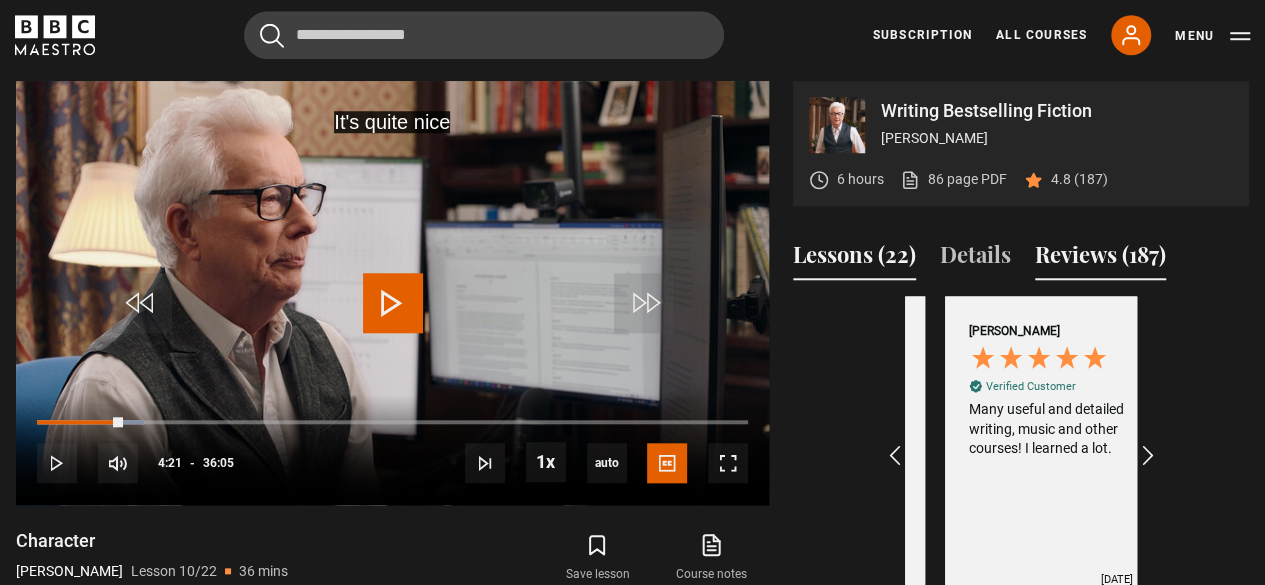 scroll, scrollTop: 0, scrollLeft: 1160, axis: horizontal 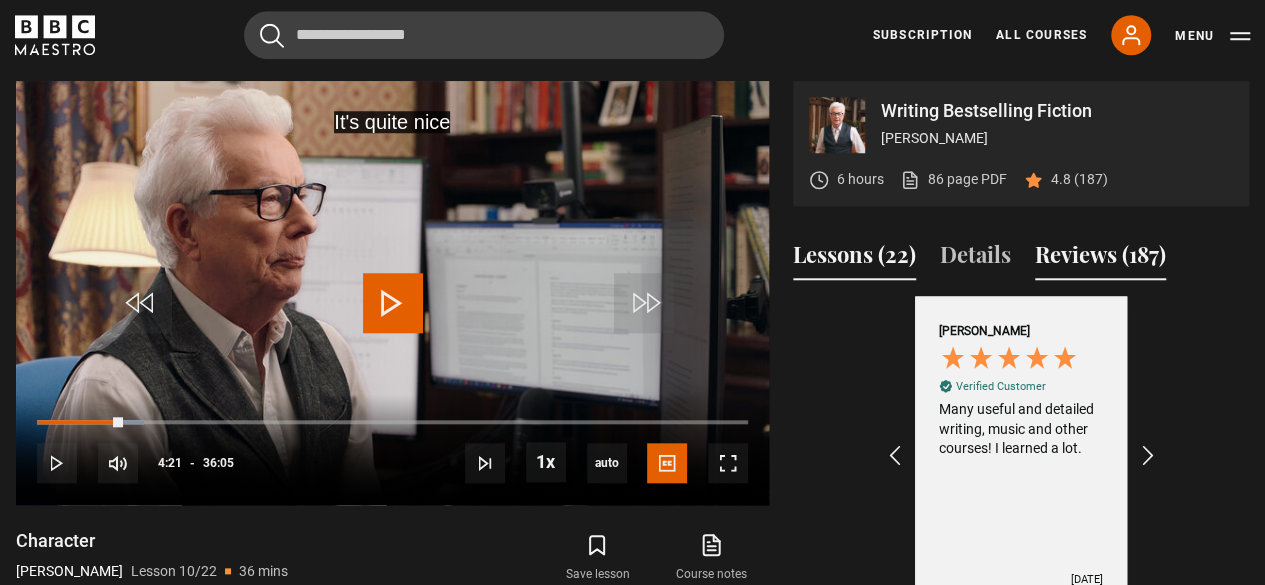 click on "Lessons (22)" at bounding box center [854, 259] 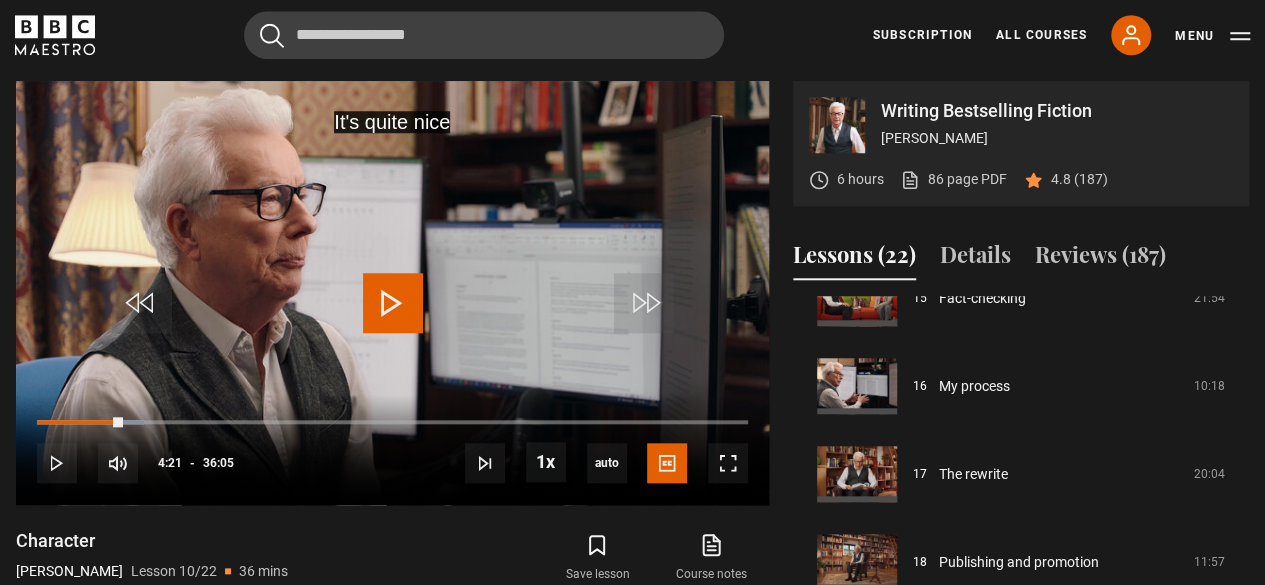 scroll, scrollTop: 1396, scrollLeft: 0, axis: vertical 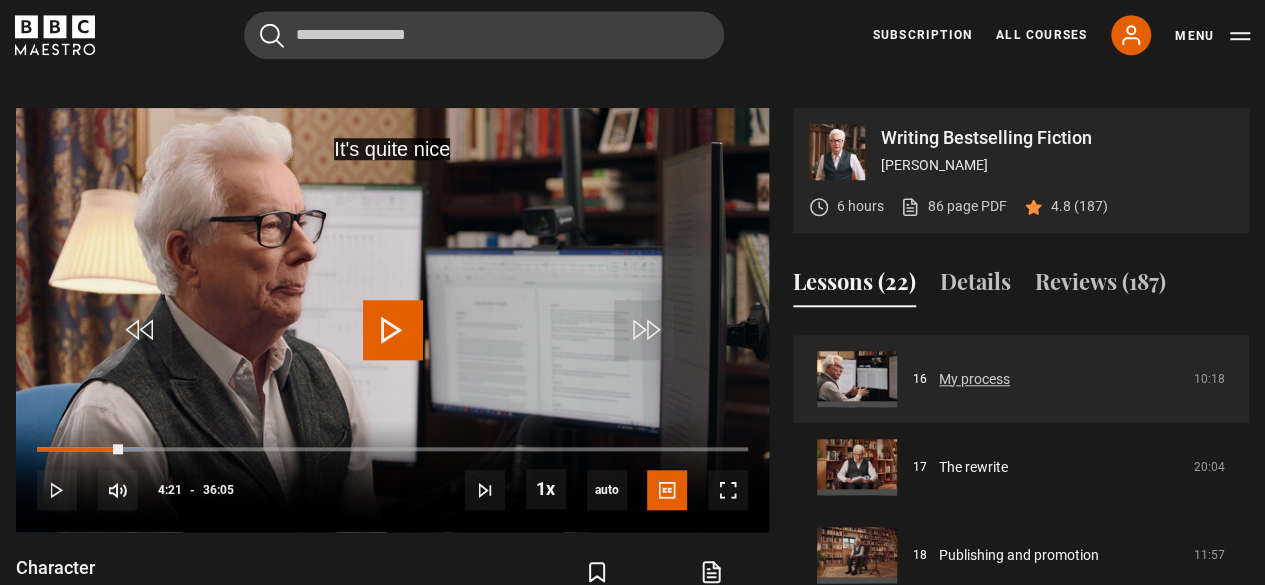 click on "My process" at bounding box center (974, 379) 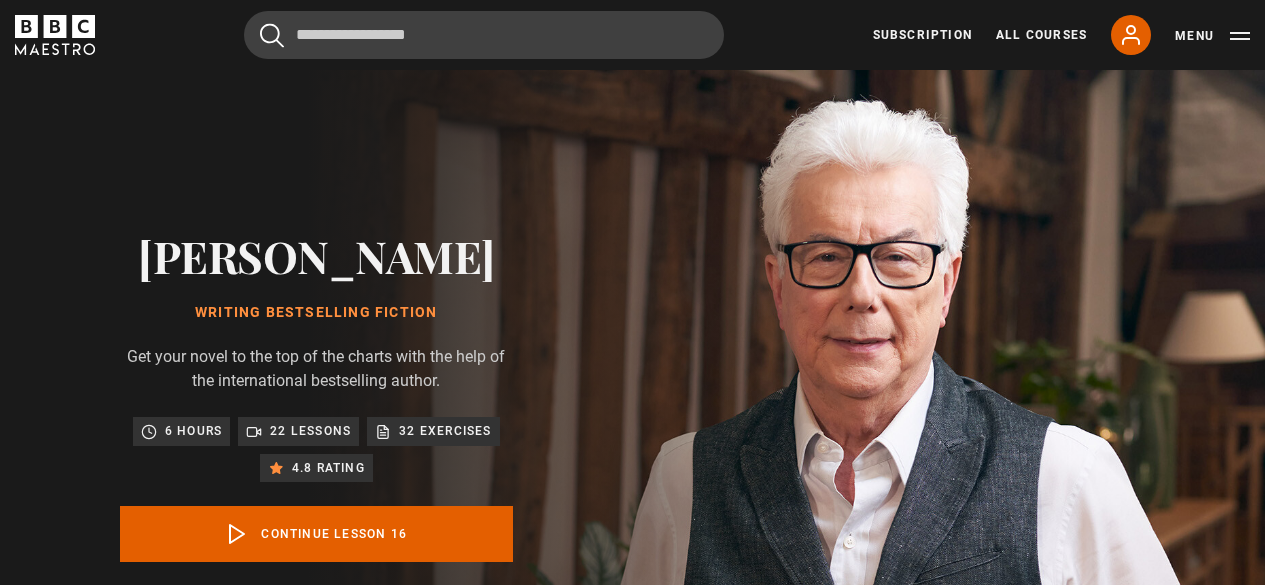scroll, scrollTop: 803, scrollLeft: 0, axis: vertical 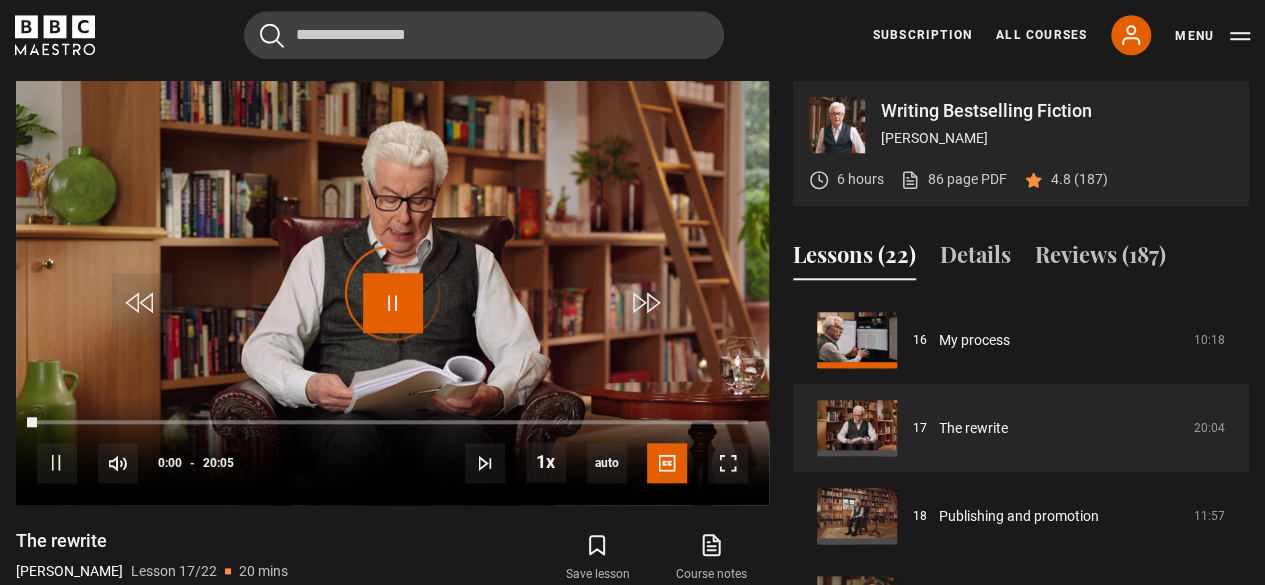 click on "Video Player is loading. Play Lesson The rewrite 10s Skip Back 10 seconds Pause 10s Skip Forward 10 seconds Loaded :  0.00% 00:00 Pause Mute Current Time  0:00 - Duration  20:05
[PERSON_NAME]
Lesson 17
The rewrite
1x Playback Rate 2x 1.5x 1x , selected 0.5x auto Quality 360p 720p 1080p 2160p Auto , selected Captions captions off English  Captions , selected This is a modal window.
Lesson Completed
Up next
Publishing and promotion
Cancel
Do you want to save this lesson?
Save lesson" at bounding box center [392, 293] 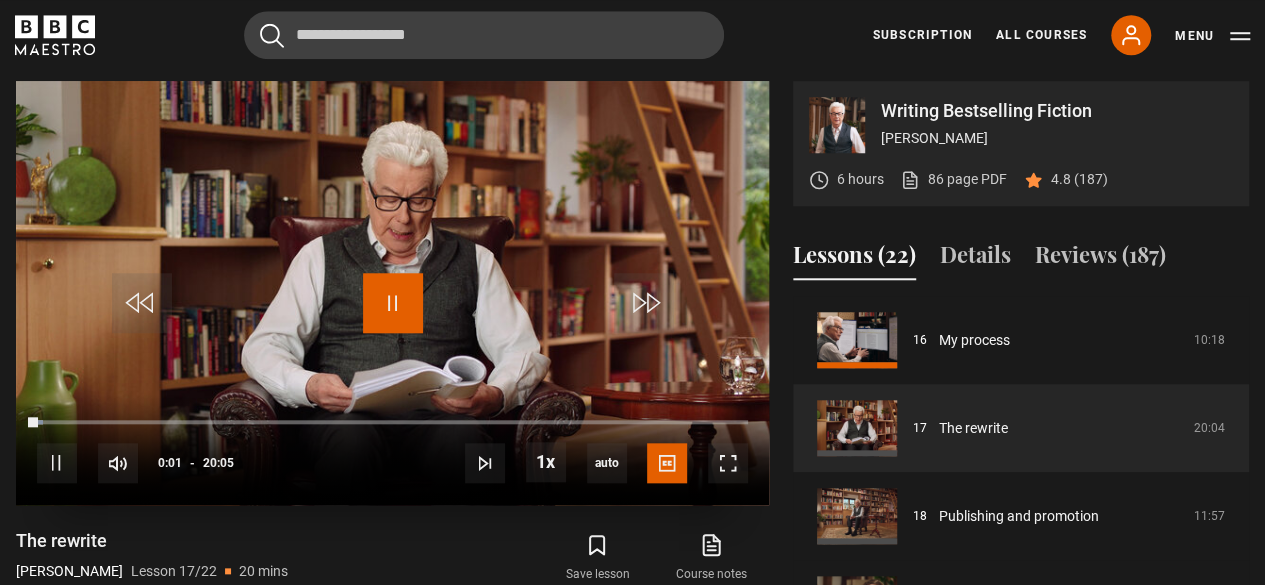 click at bounding box center [393, 303] 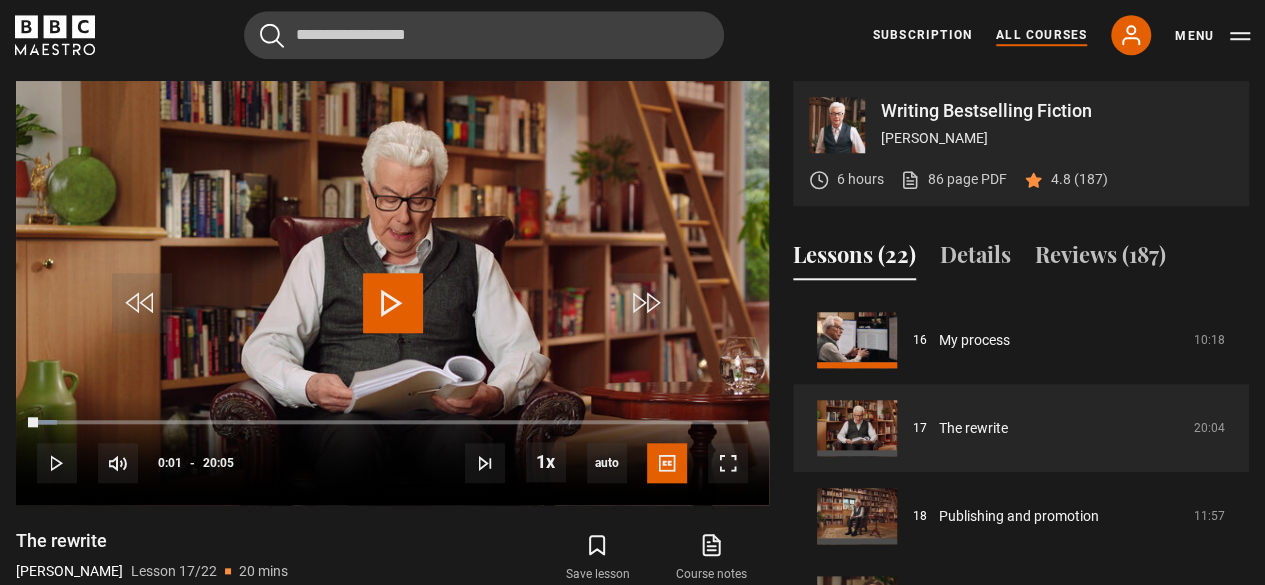 click on "All Courses" at bounding box center [1041, 35] 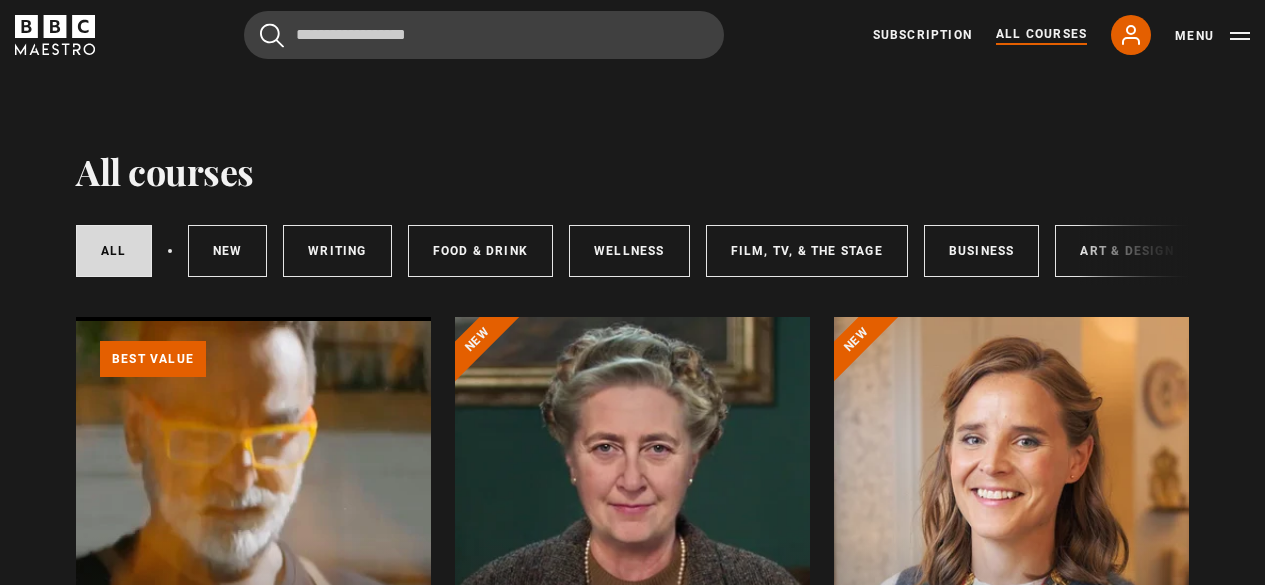 scroll, scrollTop: 0, scrollLeft: 0, axis: both 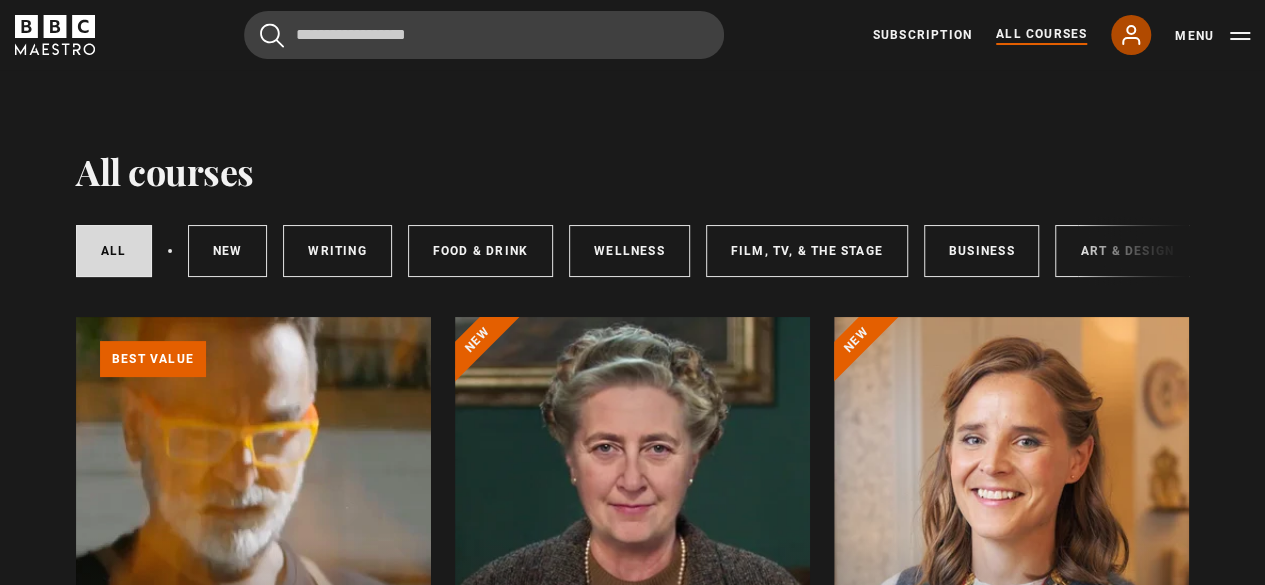 click 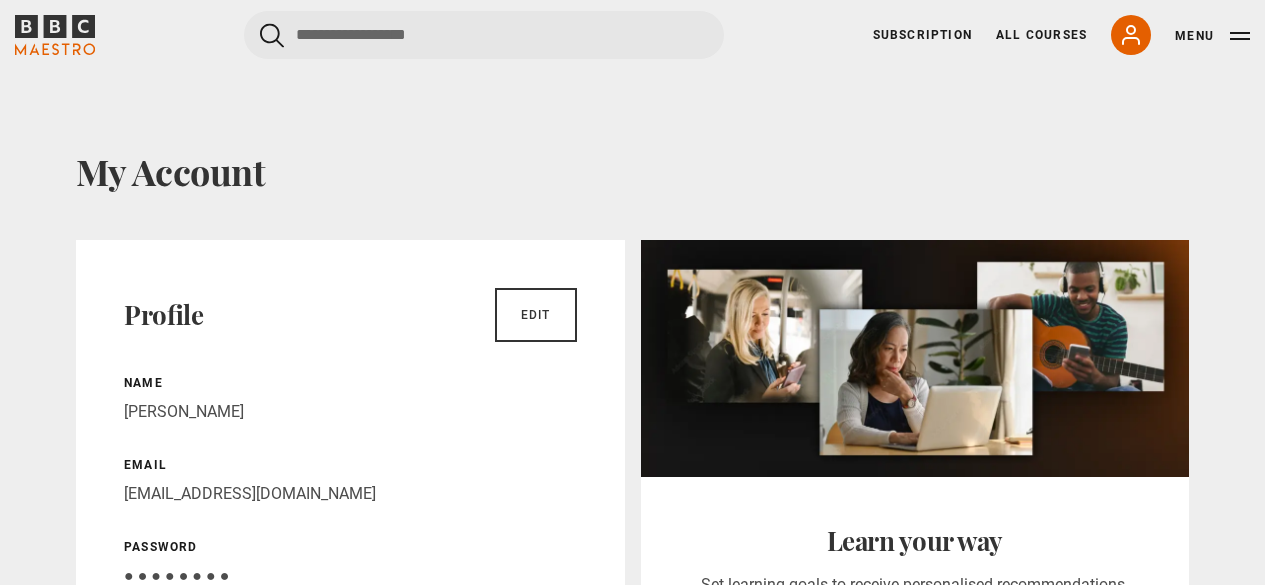 scroll, scrollTop: 0, scrollLeft: 0, axis: both 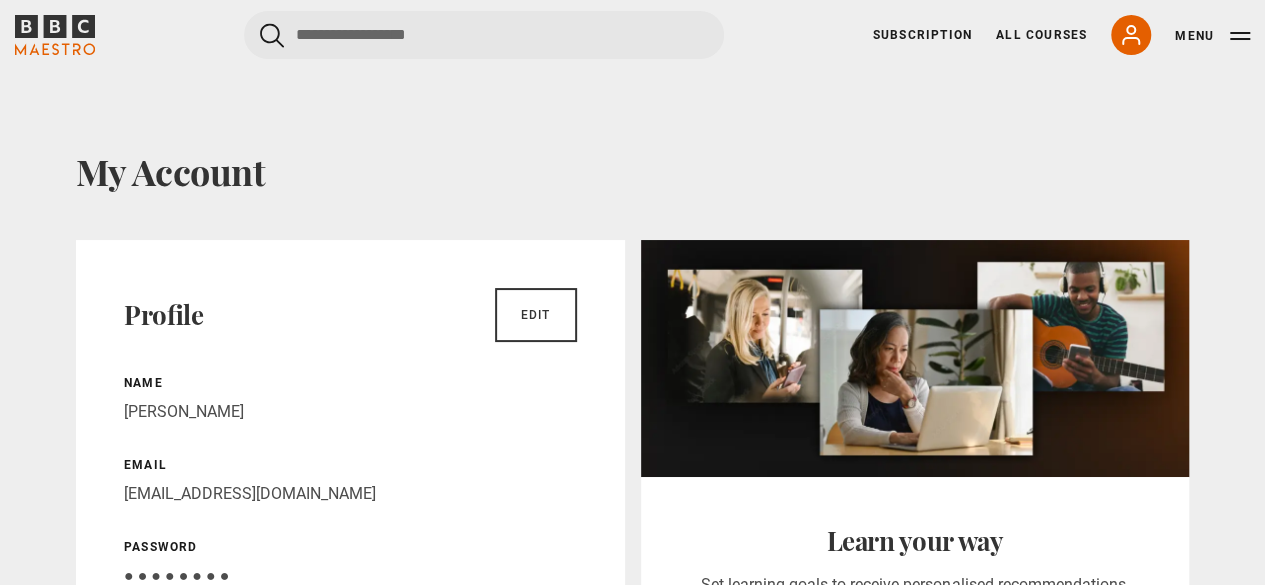 click 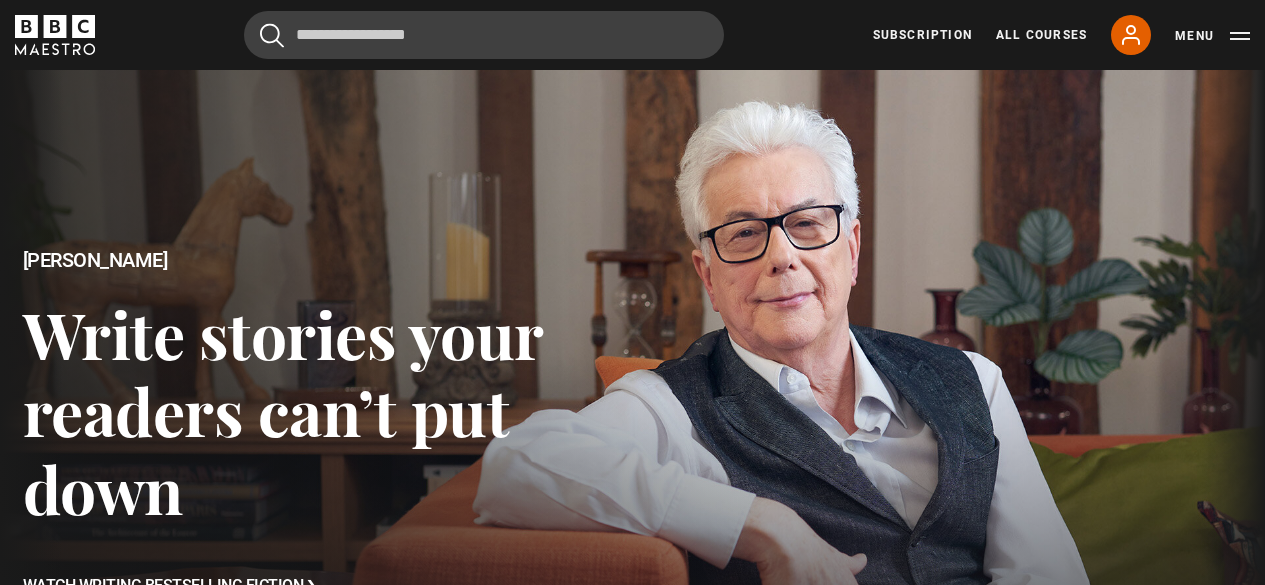scroll, scrollTop: 0, scrollLeft: 0, axis: both 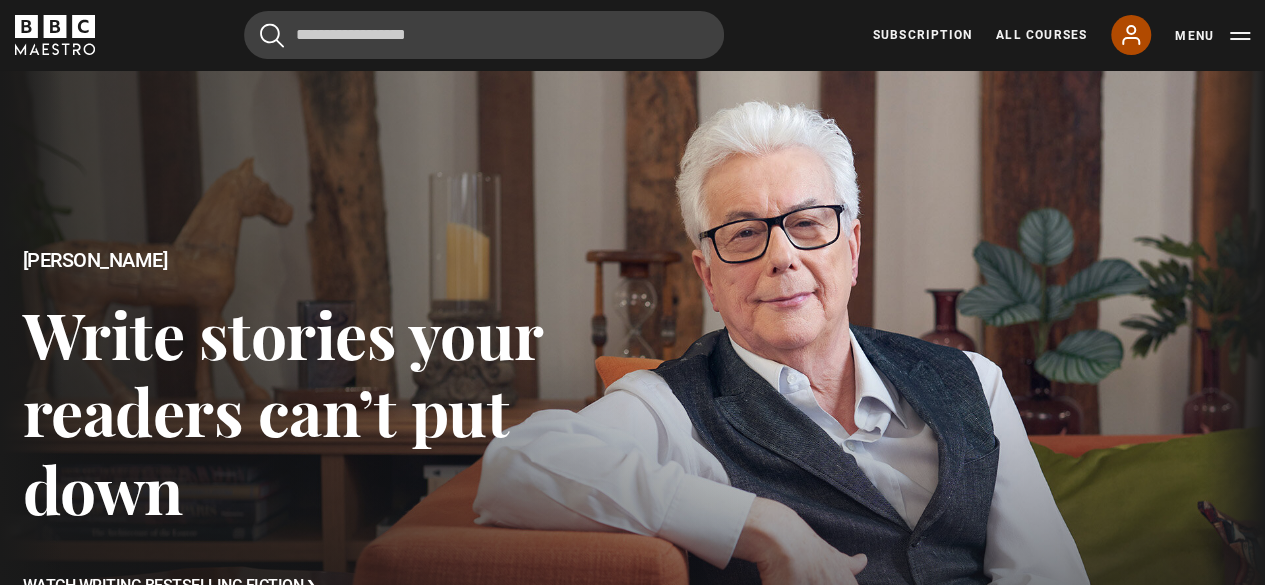 click on "My Account" at bounding box center [1131, 35] 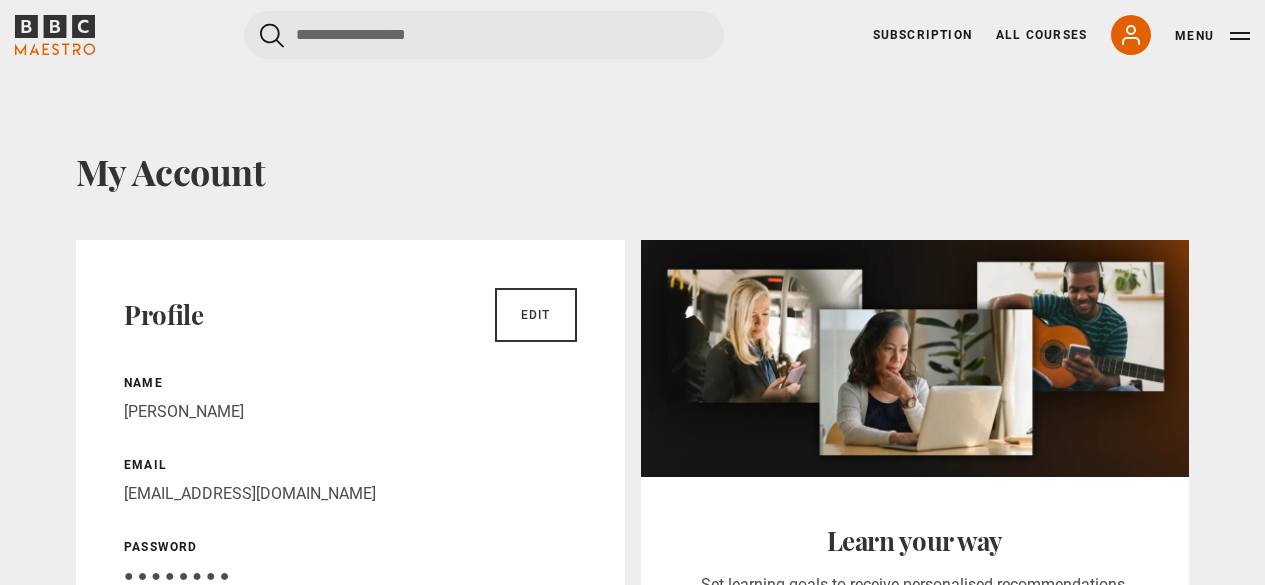 scroll, scrollTop: 0, scrollLeft: 0, axis: both 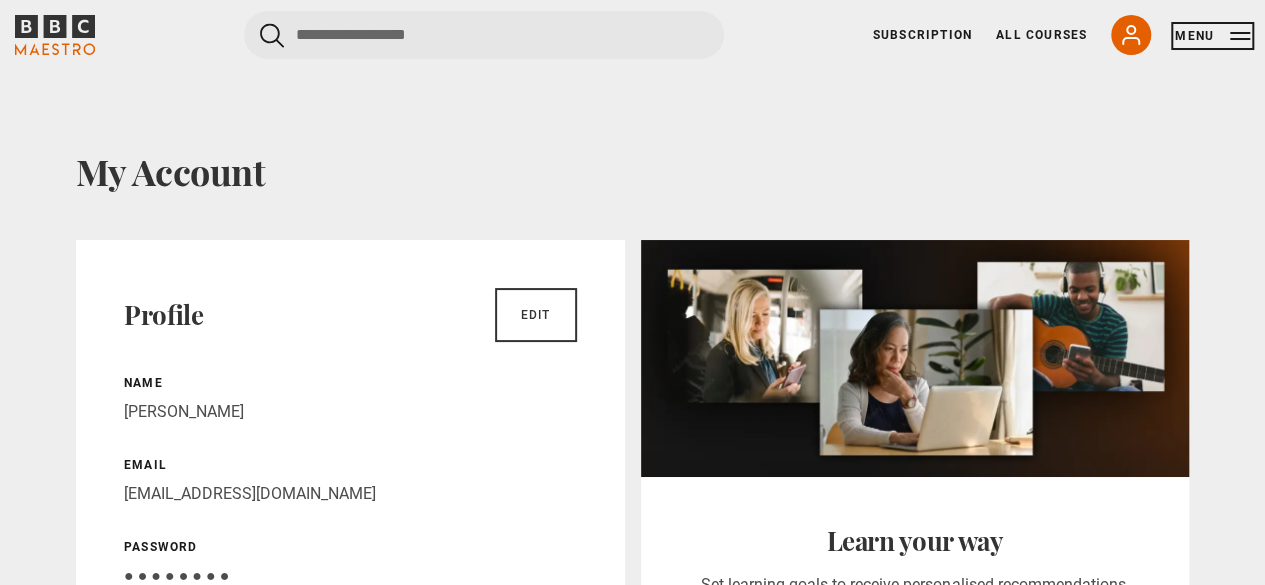 click on "Menu" at bounding box center (1212, 36) 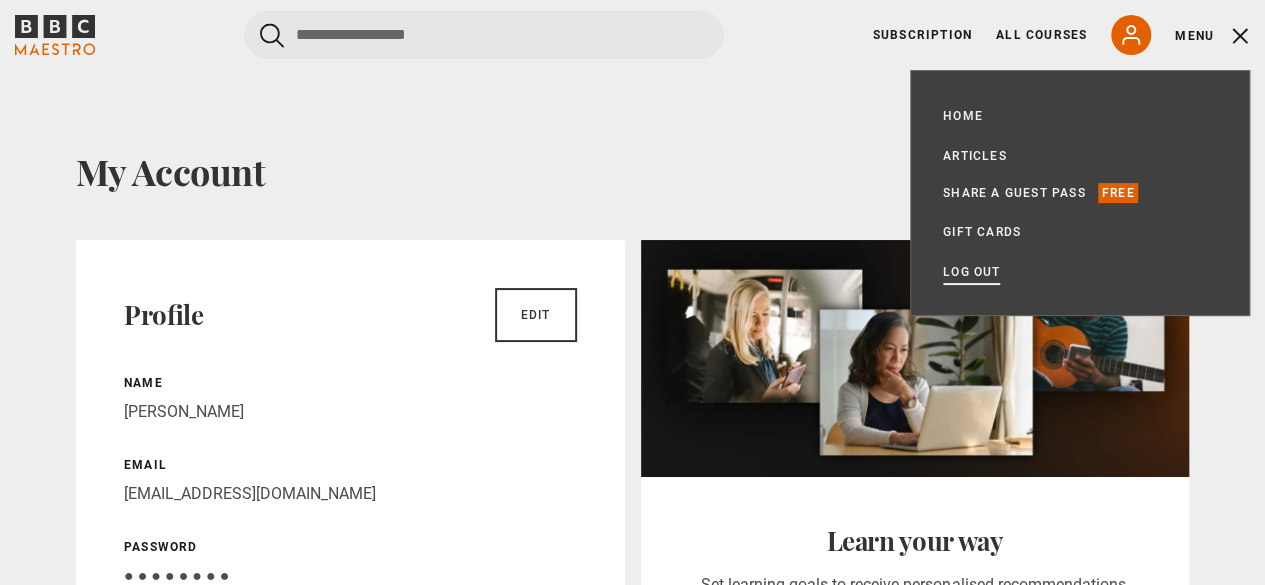 click on "Log out" at bounding box center (971, 272) 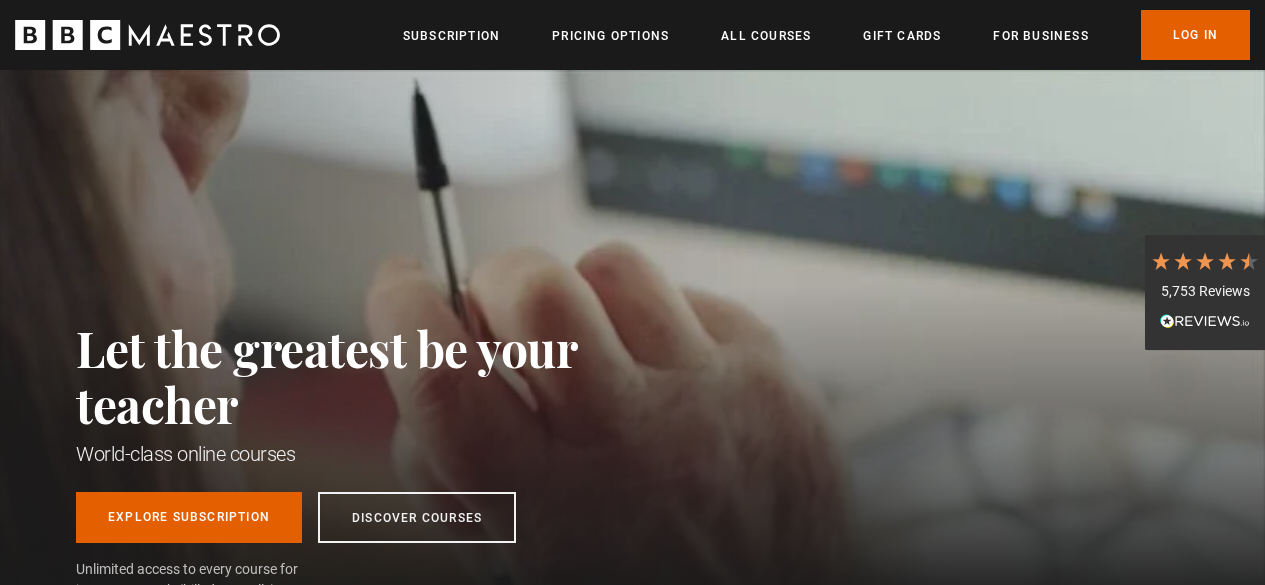 scroll, scrollTop: 0, scrollLeft: 0, axis: both 